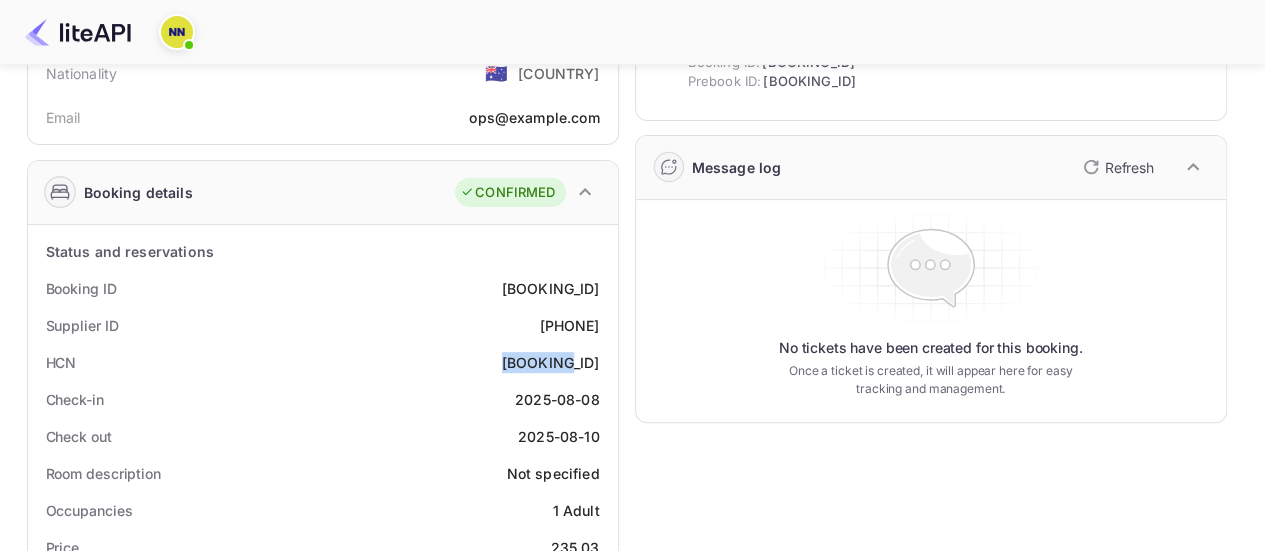 scroll, scrollTop: 0, scrollLeft: 0, axis: both 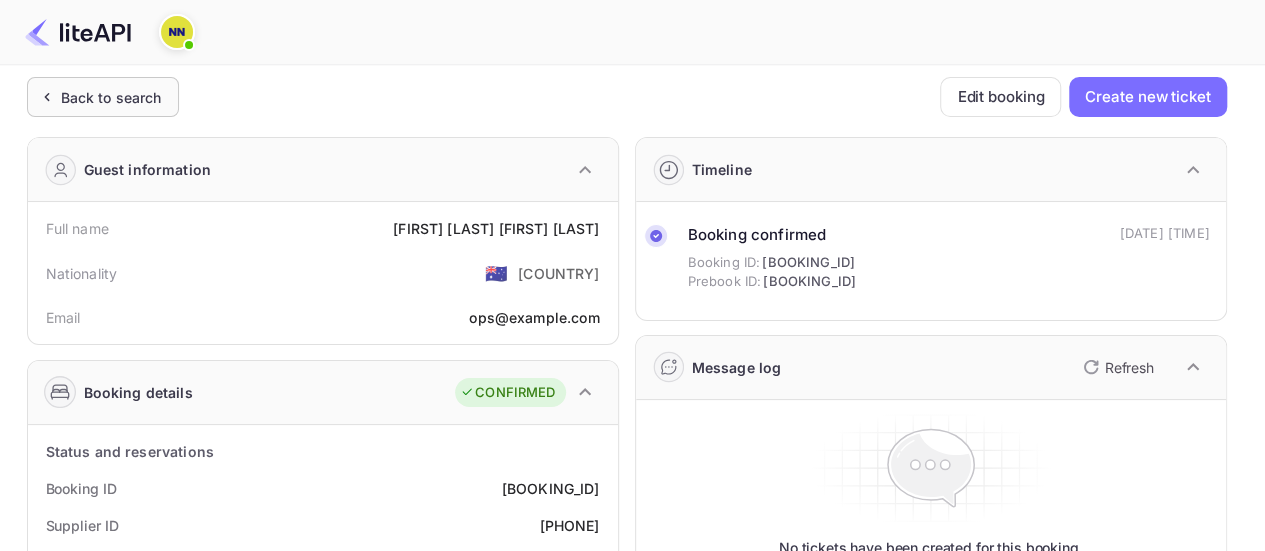 click on "Back to search" at bounding box center (111, 97) 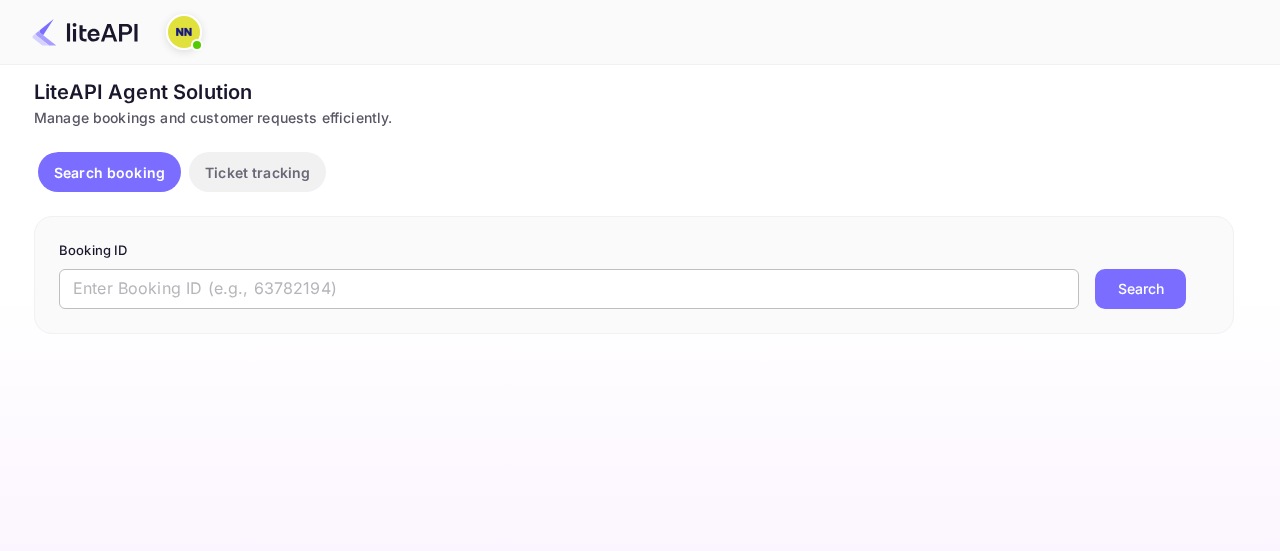 click at bounding box center [569, 289] 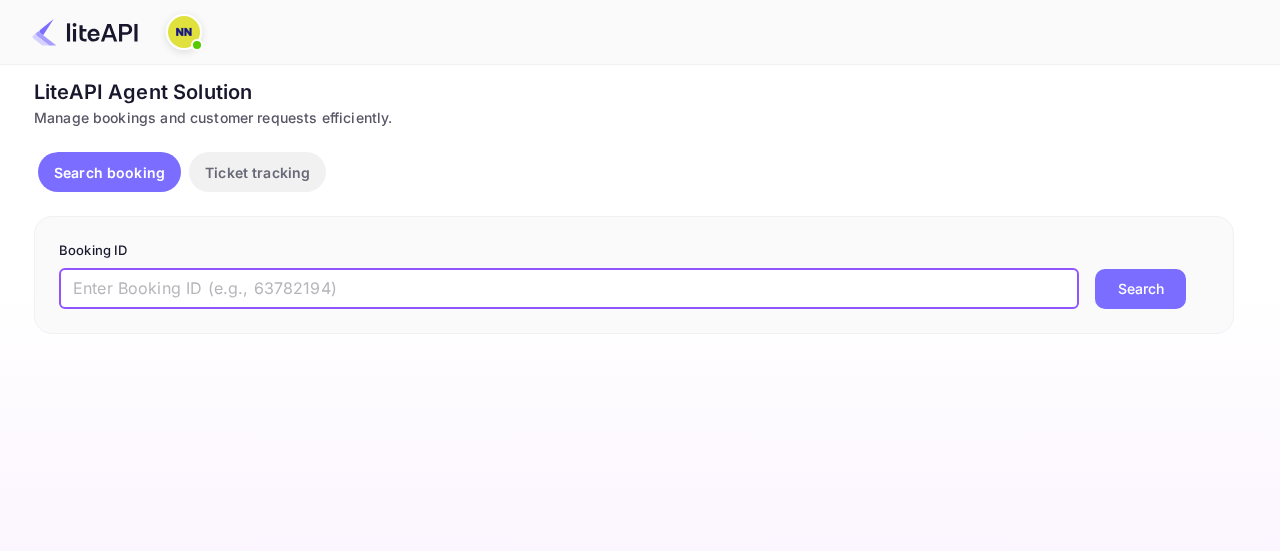 paste on "[BOOKING_ID]" 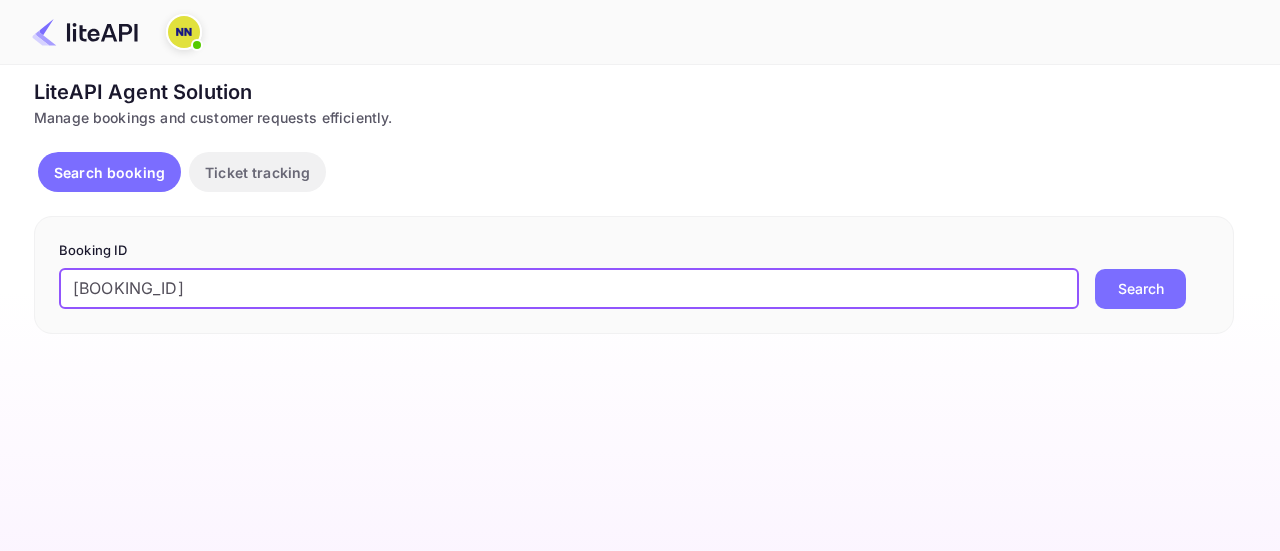 type on "[BOOKING_ID]" 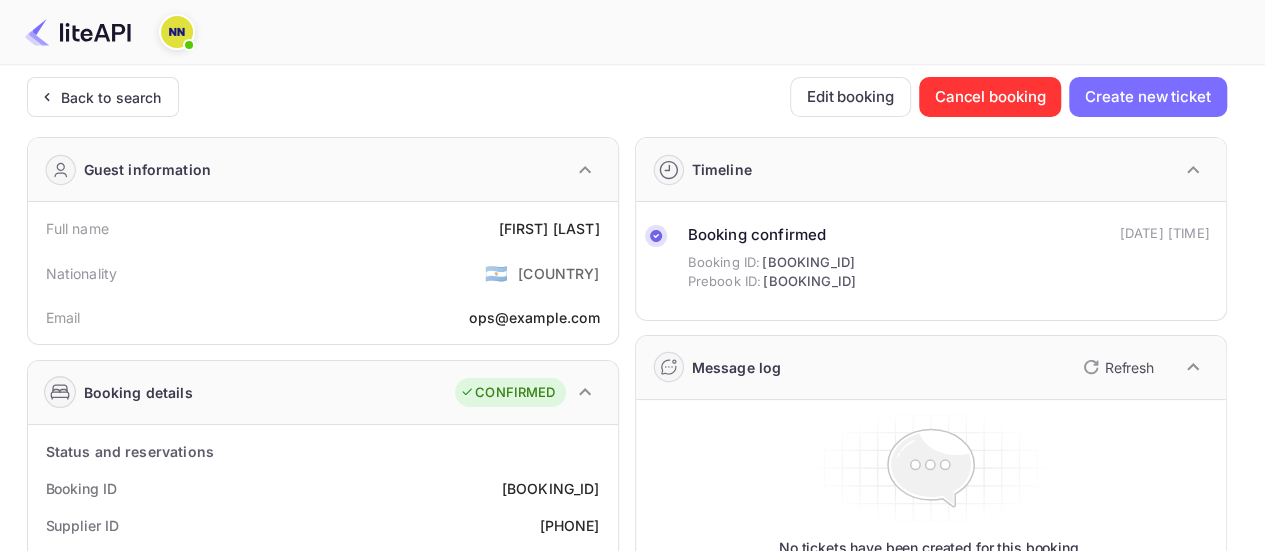 scroll, scrollTop: 200, scrollLeft: 0, axis: vertical 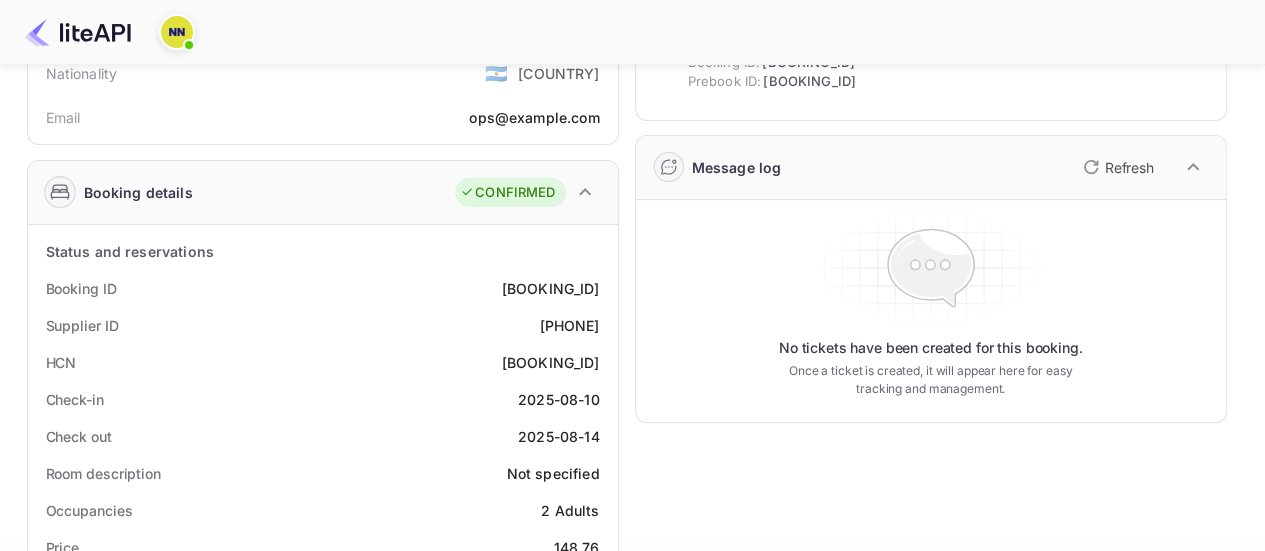 drag, startPoint x: 600, startPoint y: 359, endPoint x: 609, endPoint y: 289, distance: 70.5762 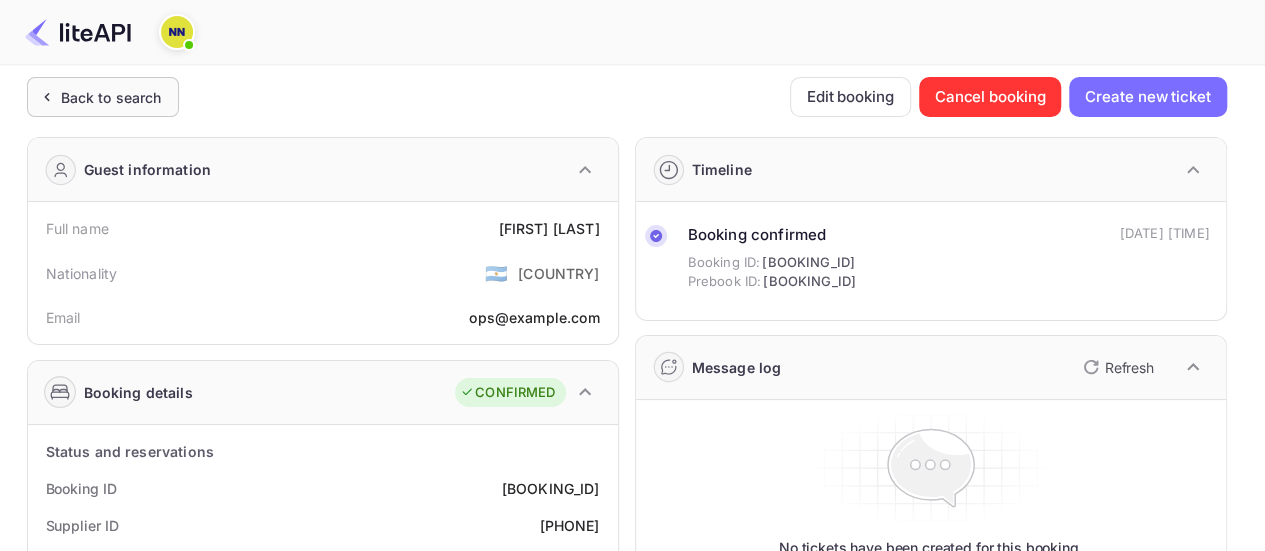 click 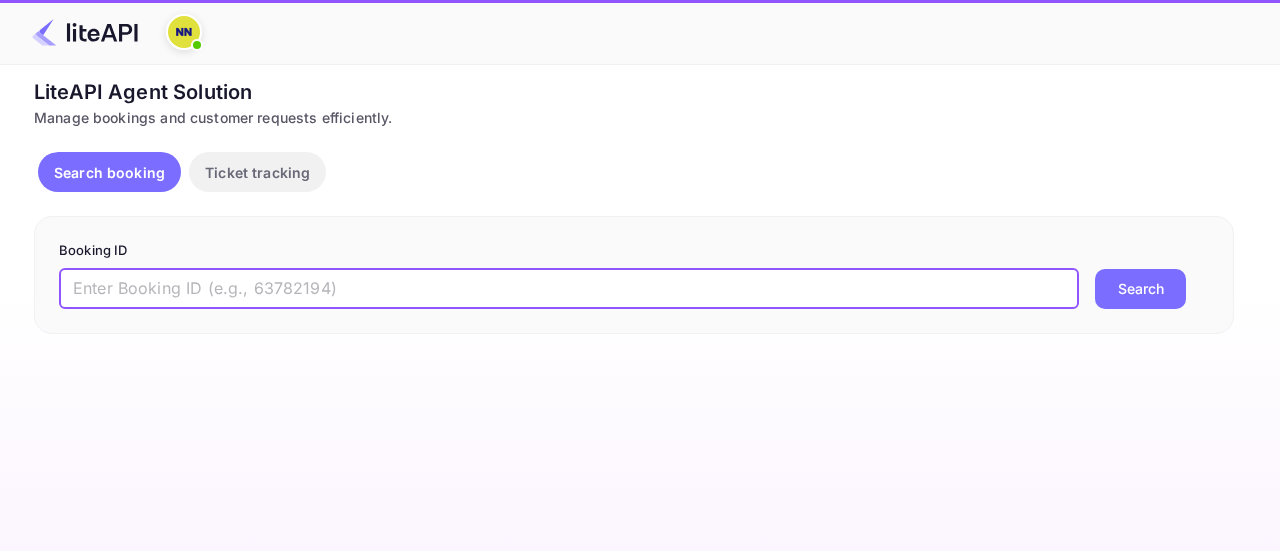 drag, startPoint x: 284, startPoint y: 289, endPoint x: 396, endPoint y: 265, distance: 114.54257 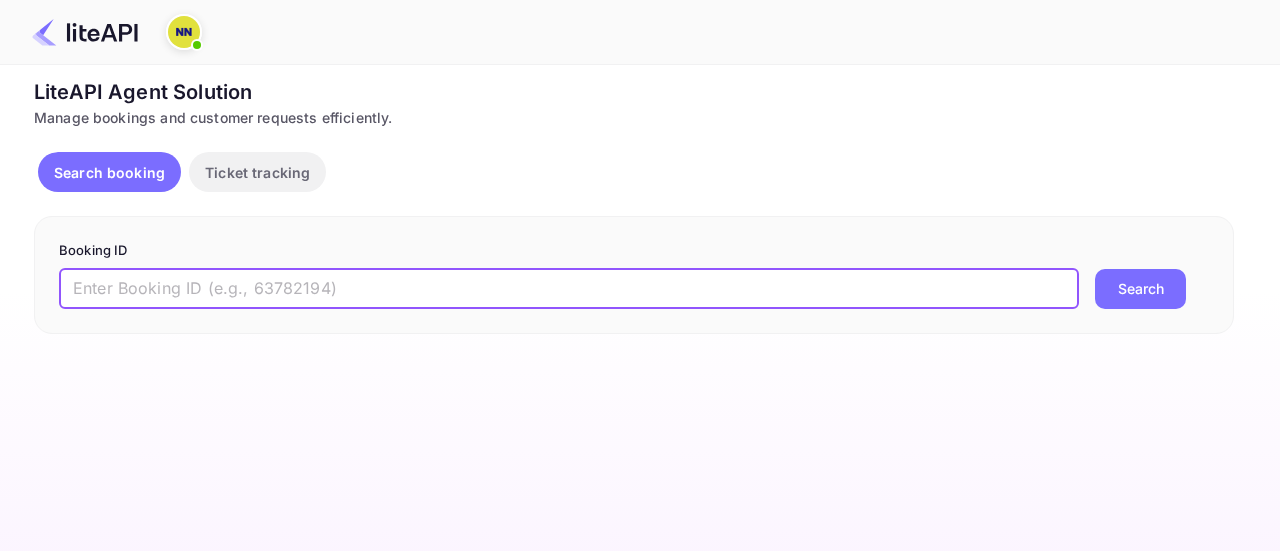 paste on "[BOOKING_ID]" 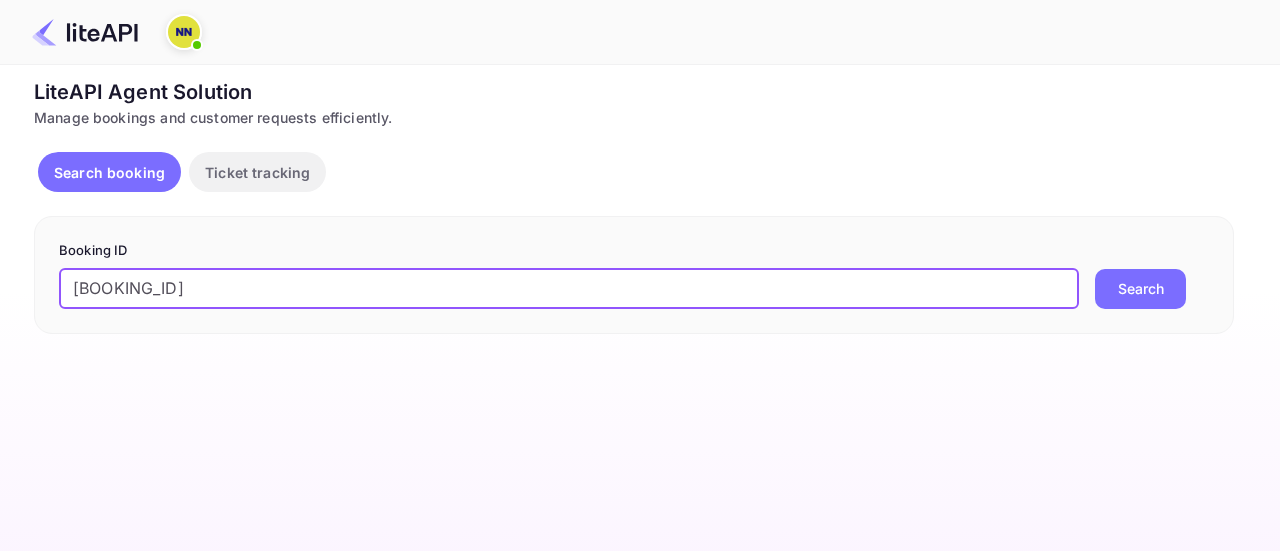 type on "[BOOKING_ID]" 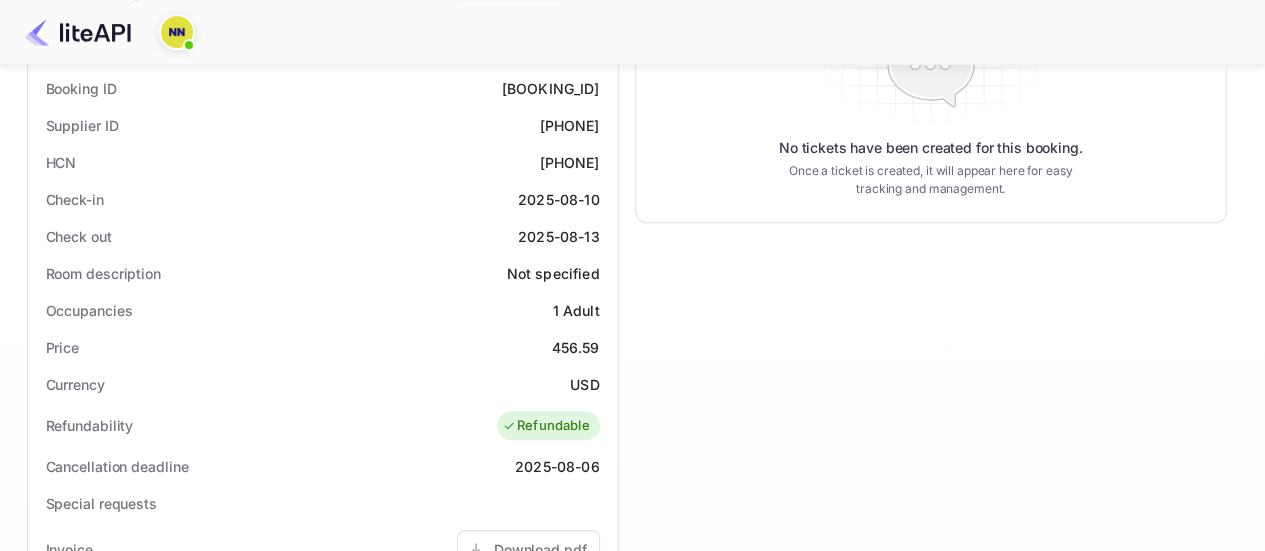 scroll, scrollTop: 100, scrollLeft: 0, axis: vertical 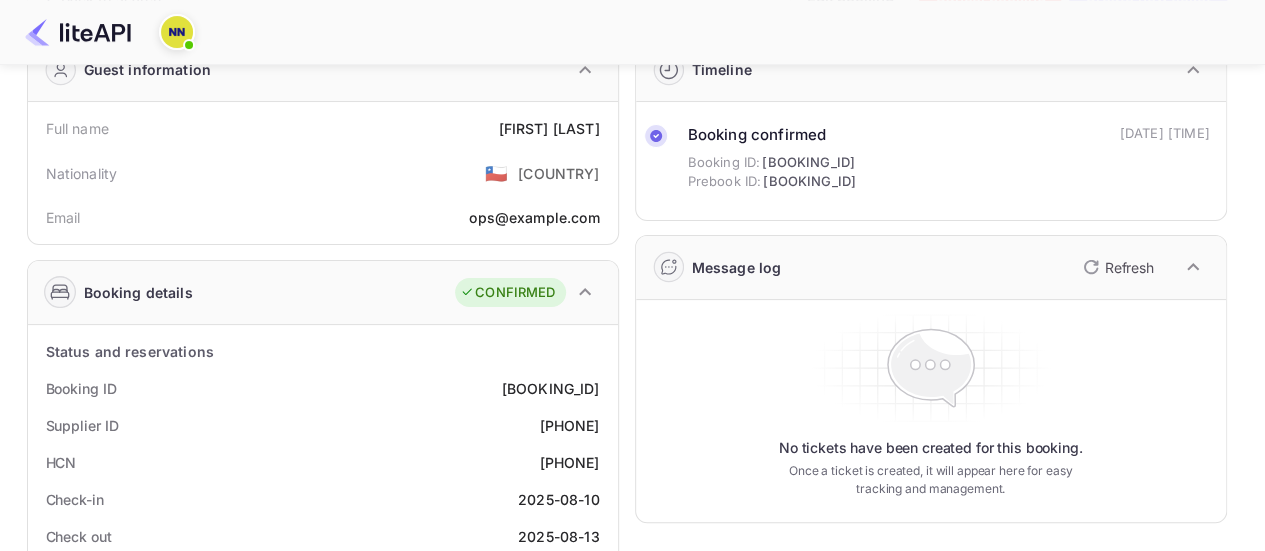 click on "[PHONE]" at bounding box center (569, 462) 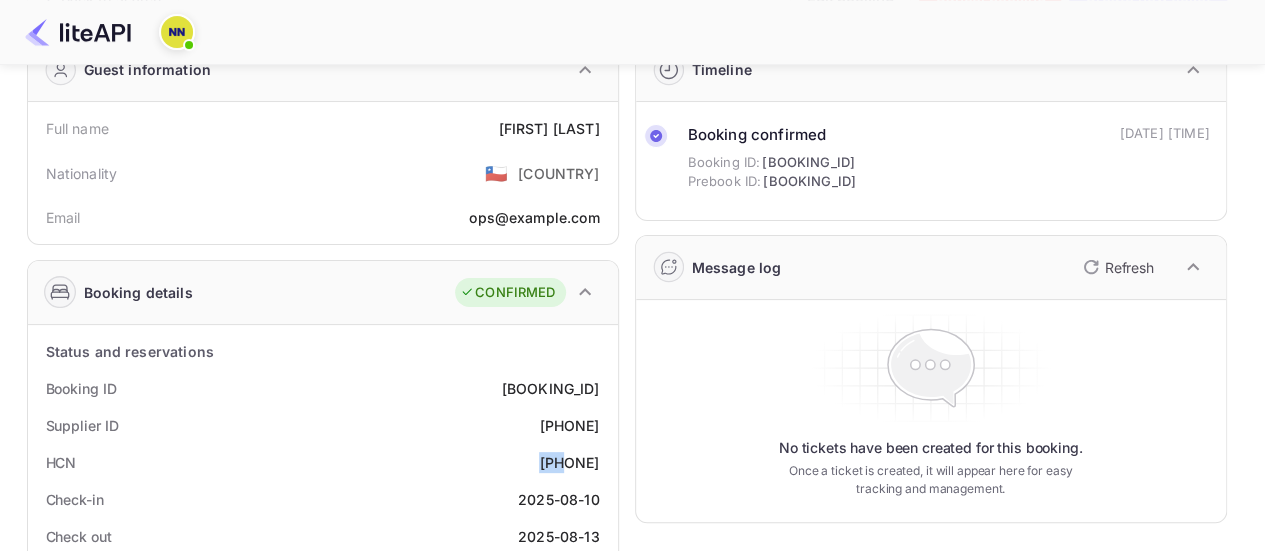 drag, startPoint x: 593, startPoint y: 457, endPoint x: 674, endPoint y: 461, distance: 81.09871 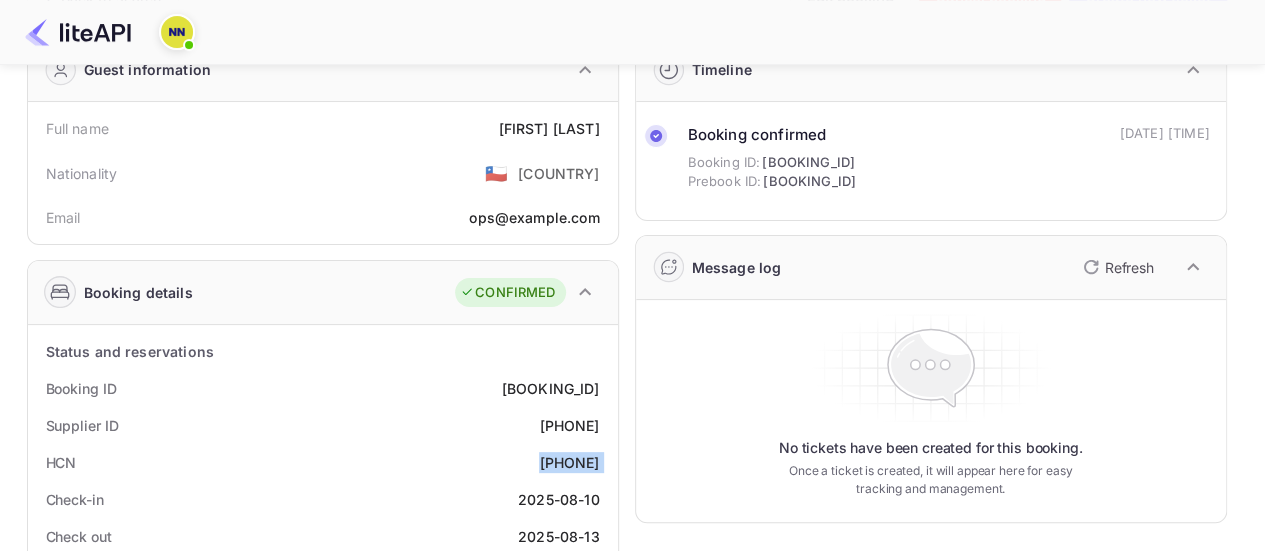 copy on "[PHONE]" 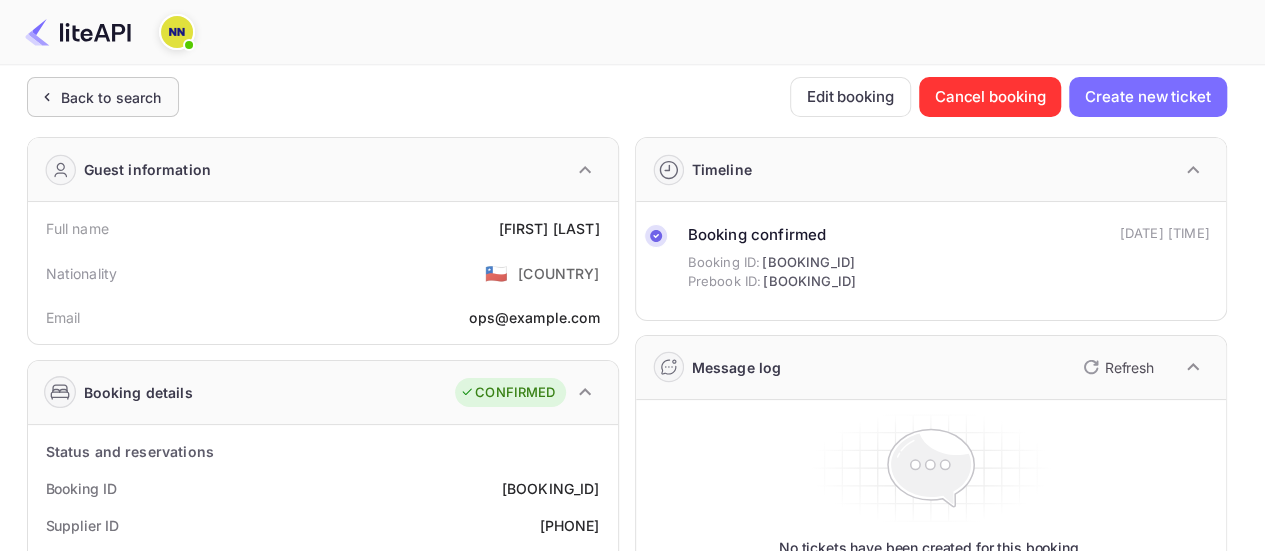 click on "Back to search" at bounding box center [111, 97] 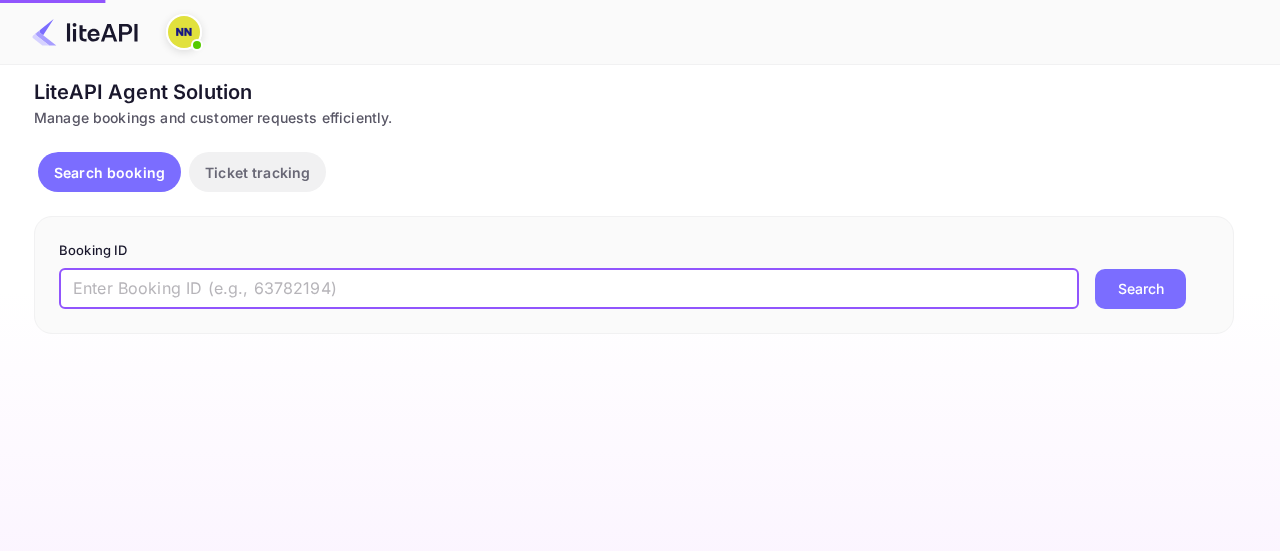 click at bounding box center (569, 289) 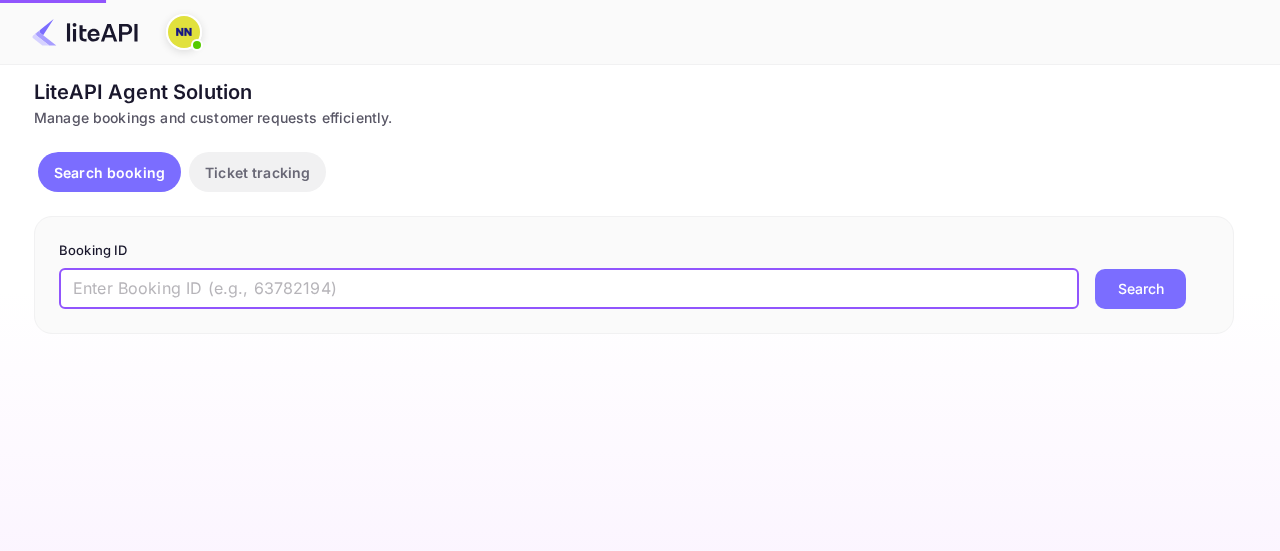 paste on "J-TC7lT0_" 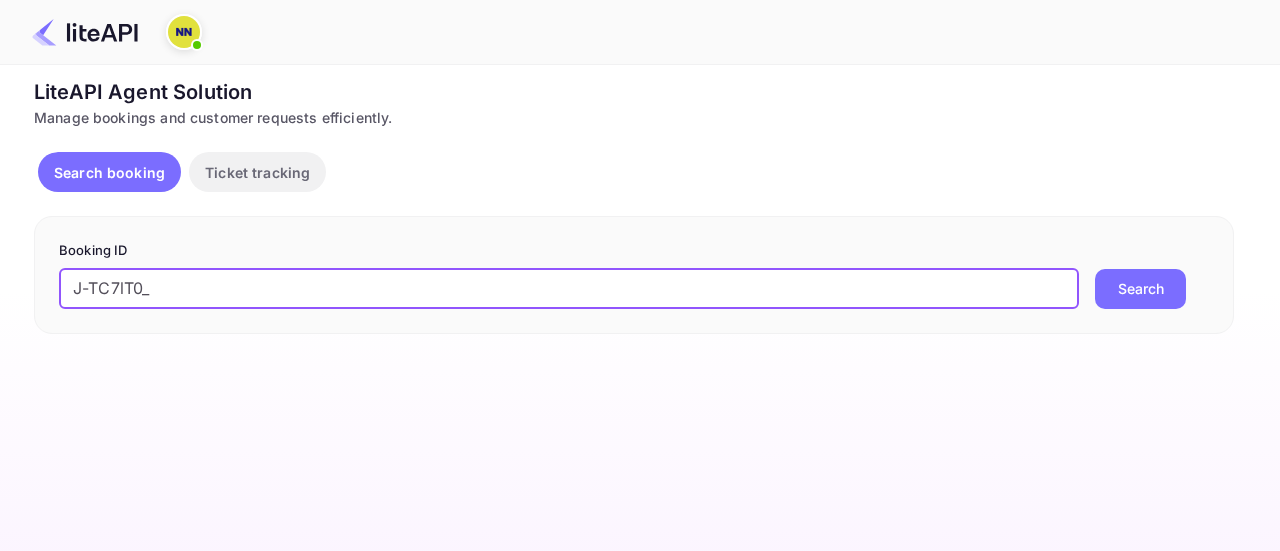 type on "J-TC7lT0_" 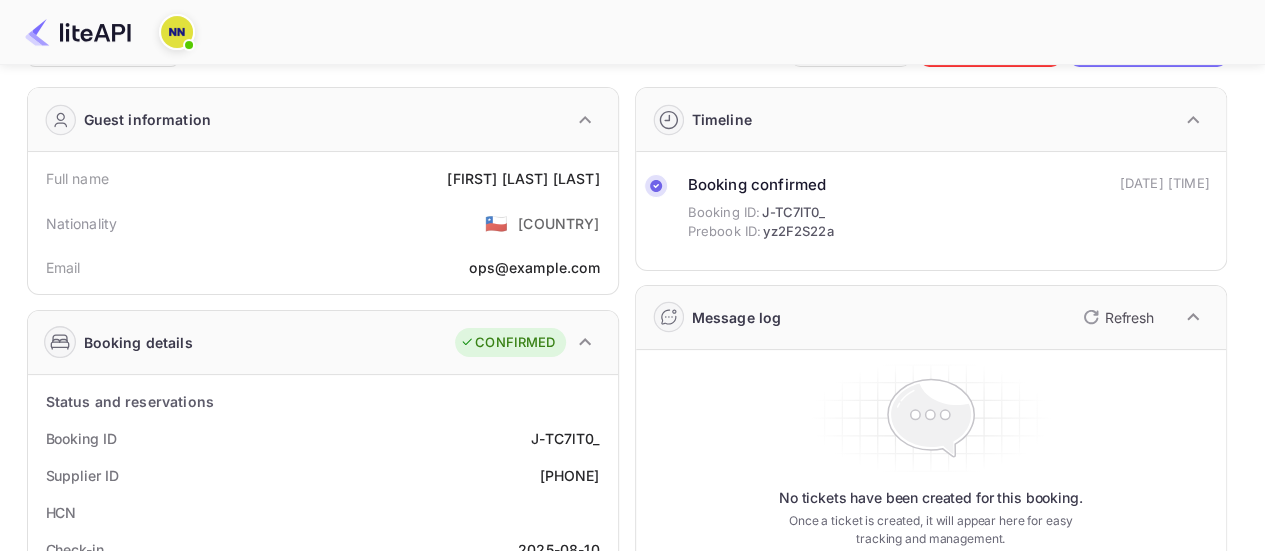 scroll, scrollTop: 0, scrollLeft: 0, axis: both 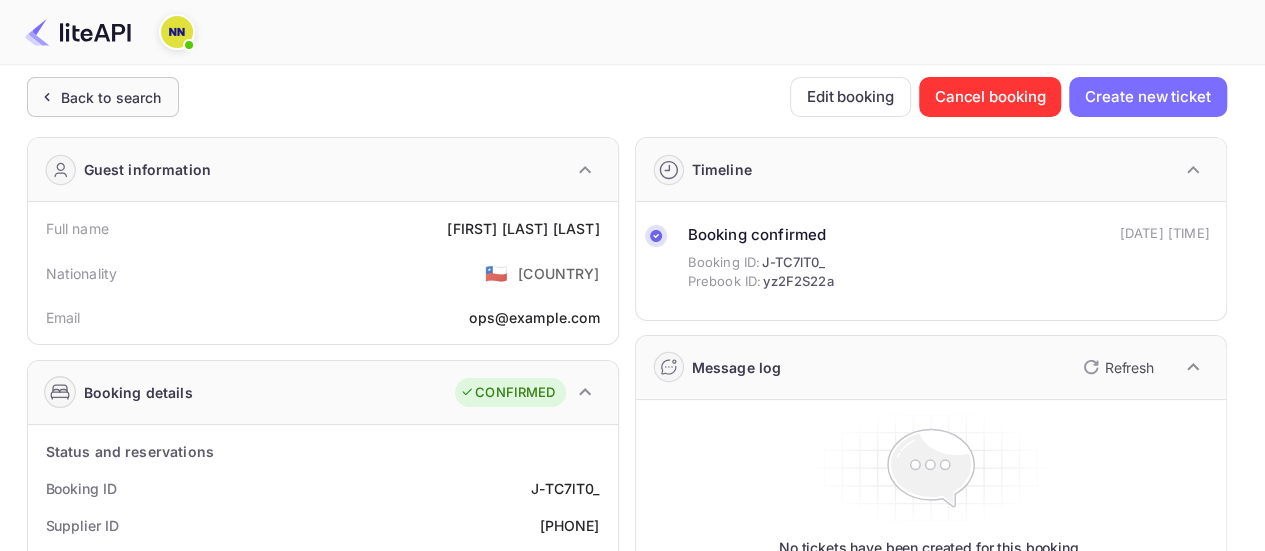 click on "Back to search" at bounding box center [111, 97] 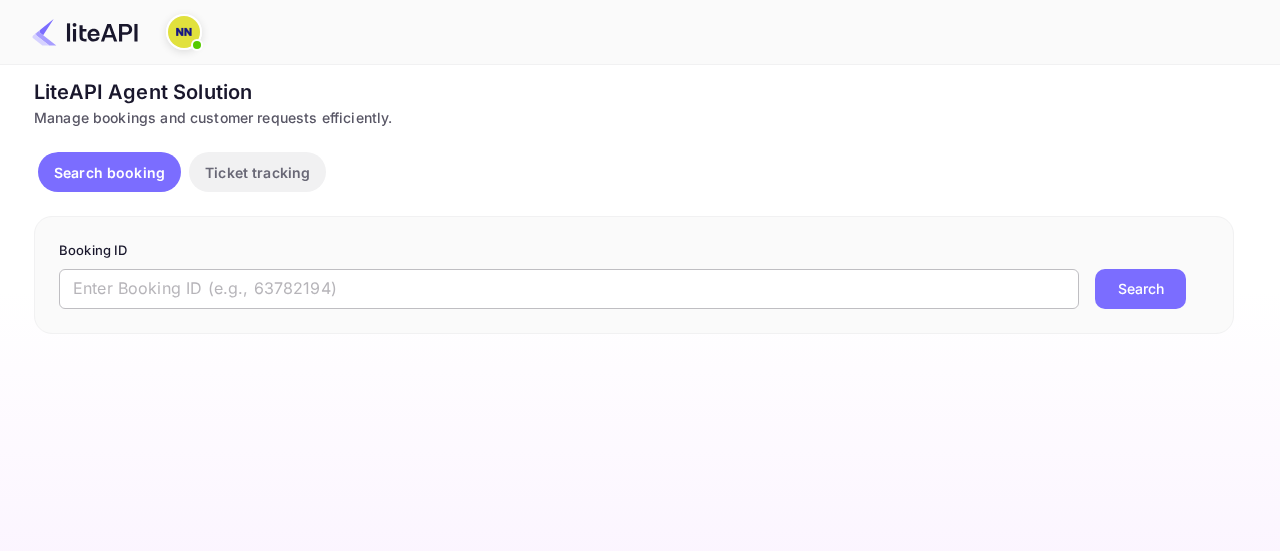 click at bounding box center [569, 289] 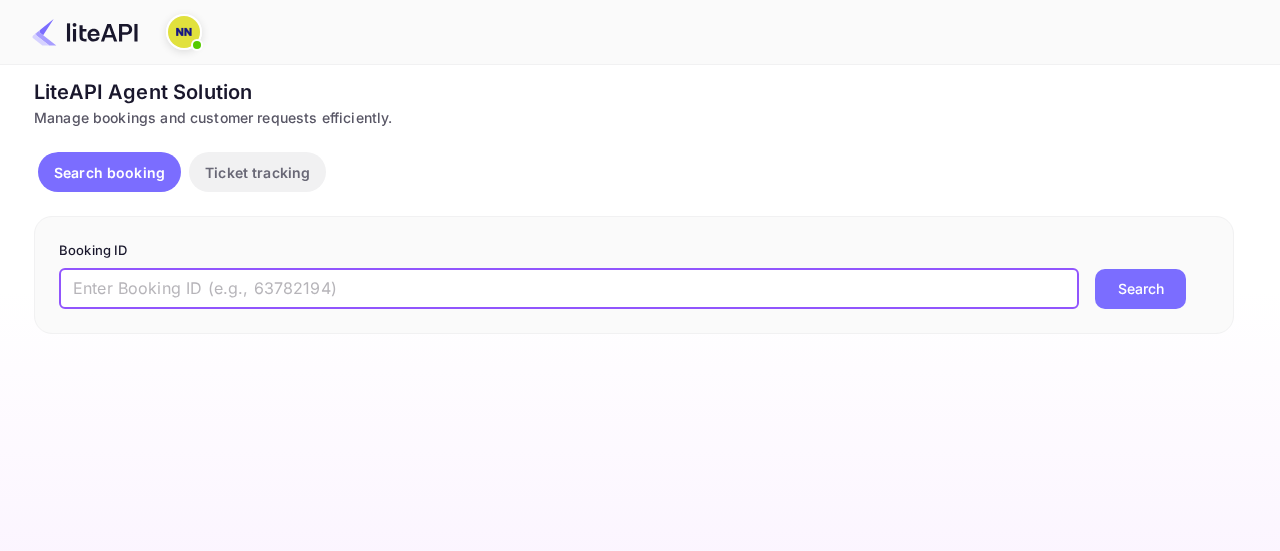paste on "[BOOKING_ID]" 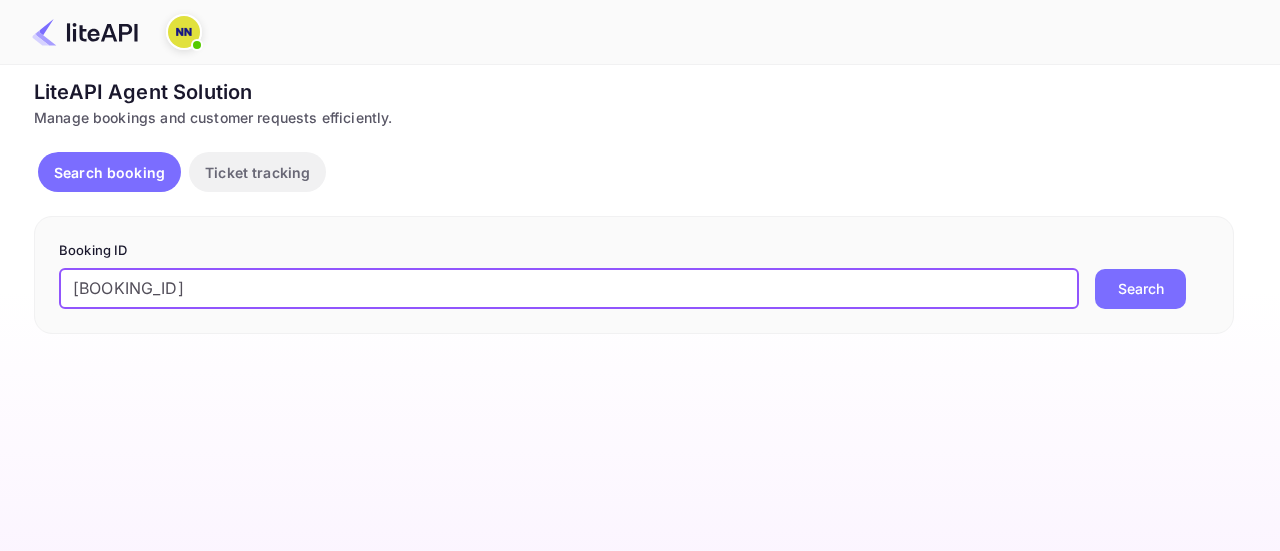 type on "[BOOKING_ID]" 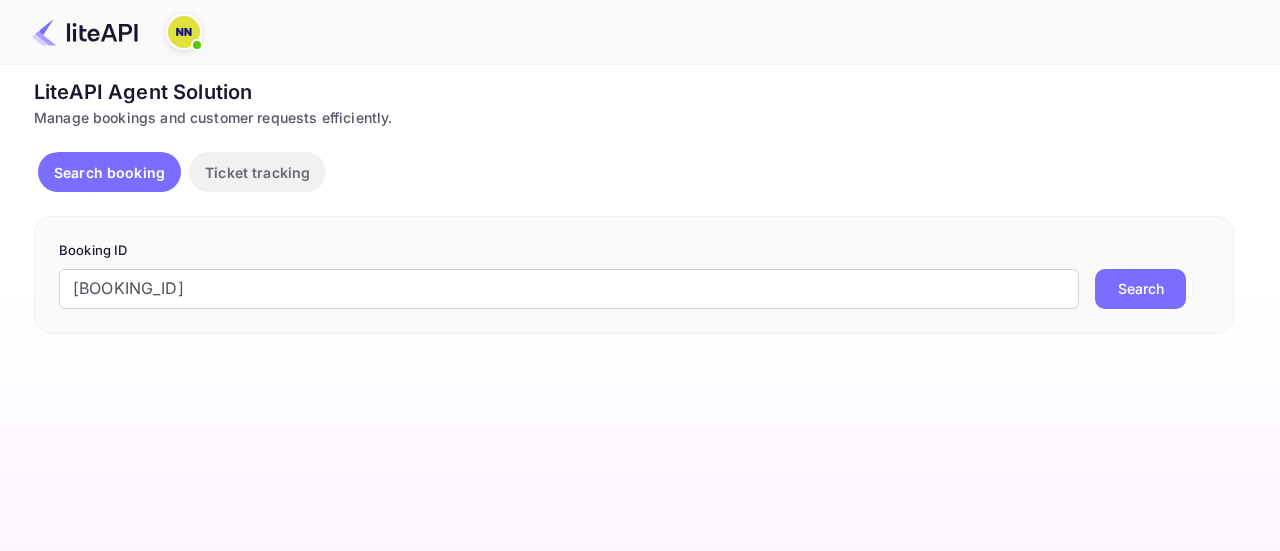 click on "Booking ID [BOOKING_ID] Search" at bounding box center (634, 275) 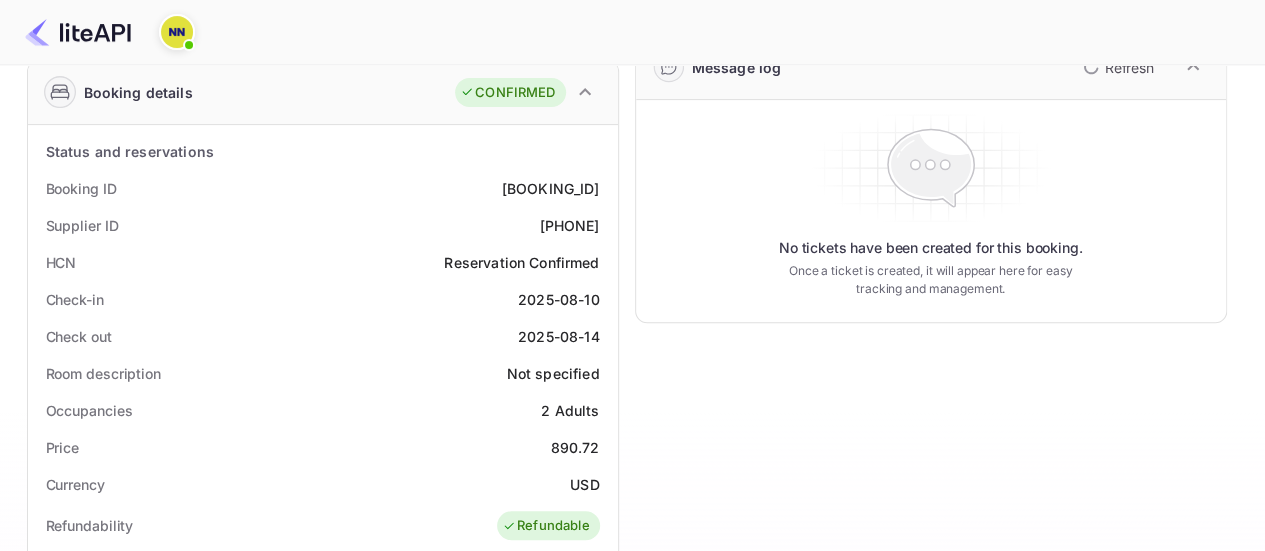 scroll, scrollTop: 0, scrollLeft: 0, axis: both 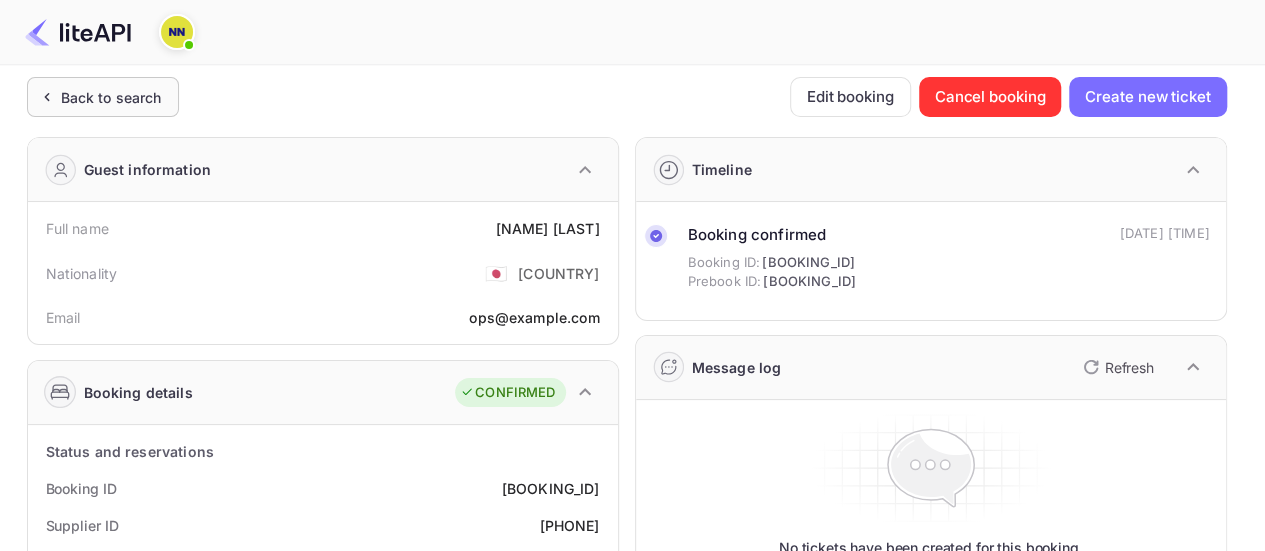 click on "Back to search" at bounding box center [111, 97] 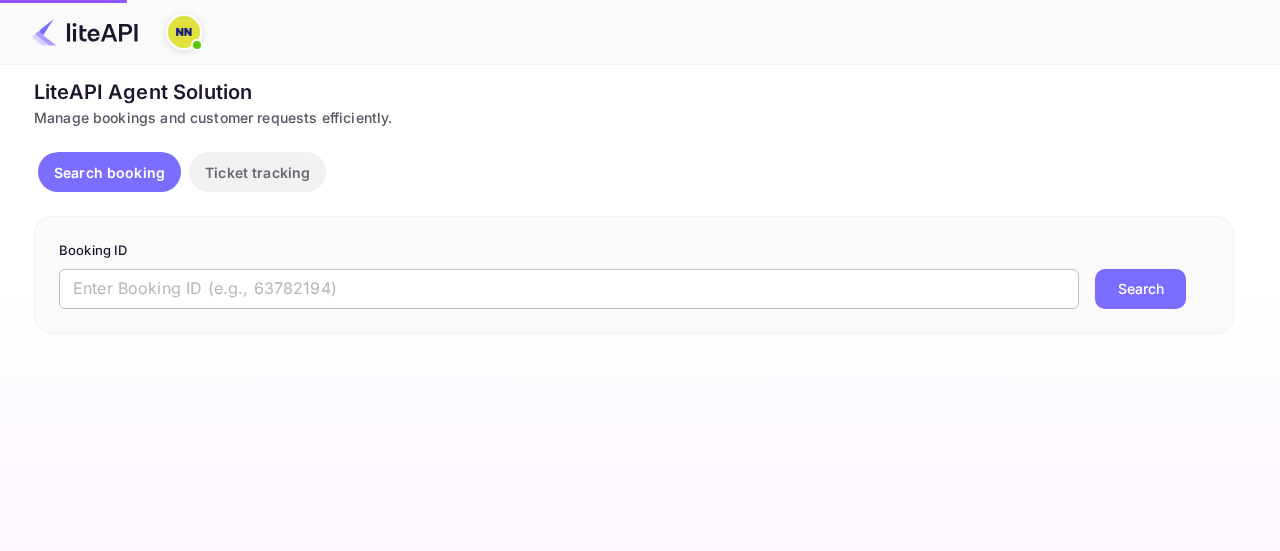 click at bounding box center [569, 289] 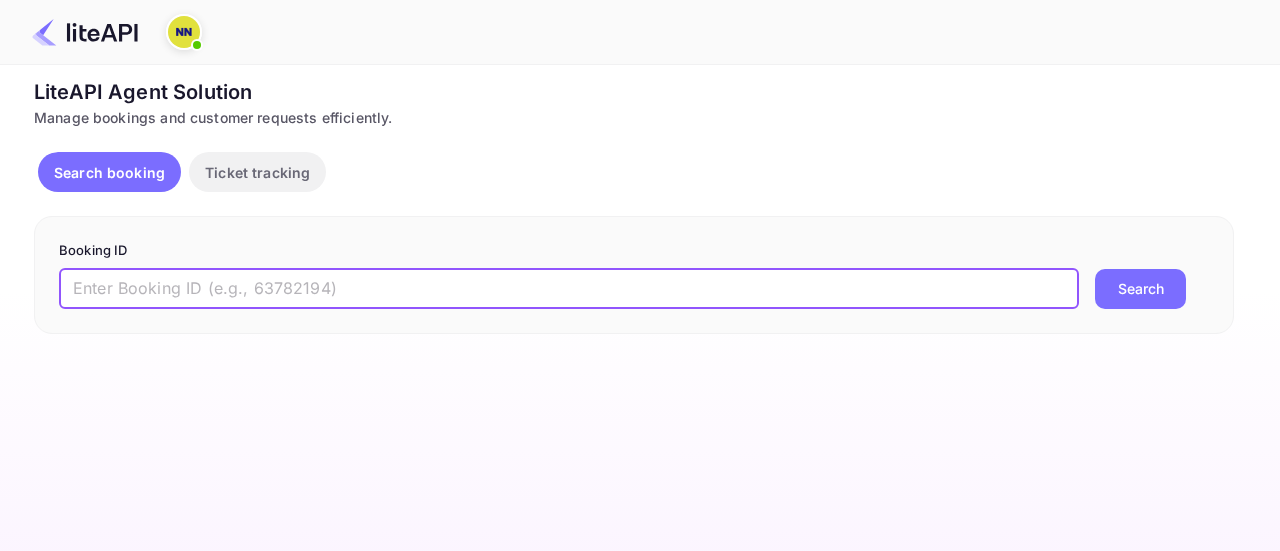 paste on "[BOOKING_ID]" 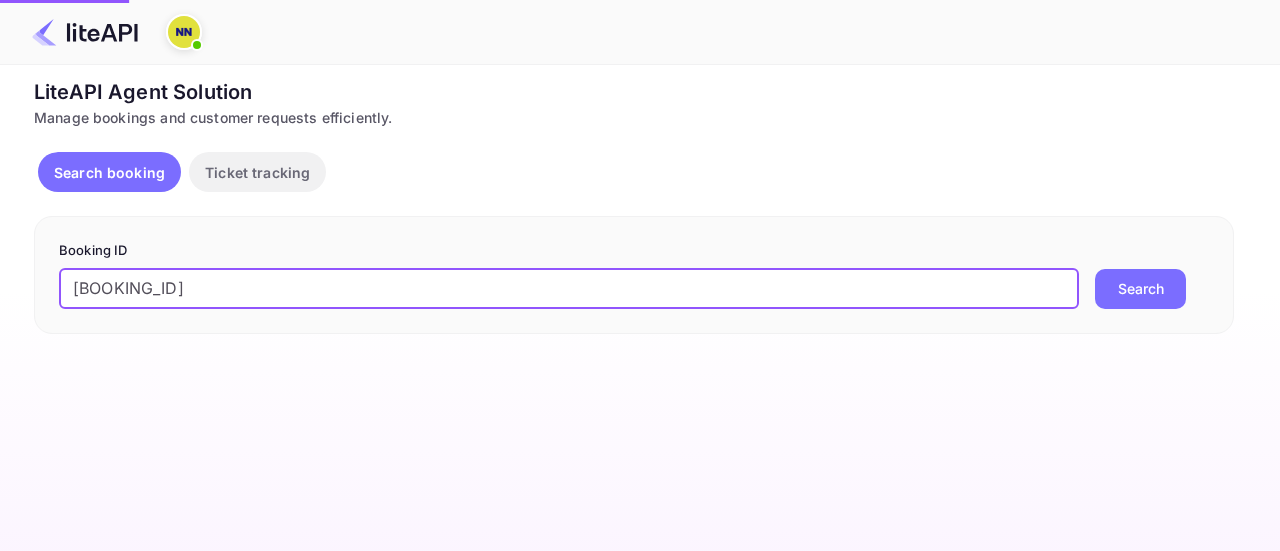 type on "[BOOKING_ID]" 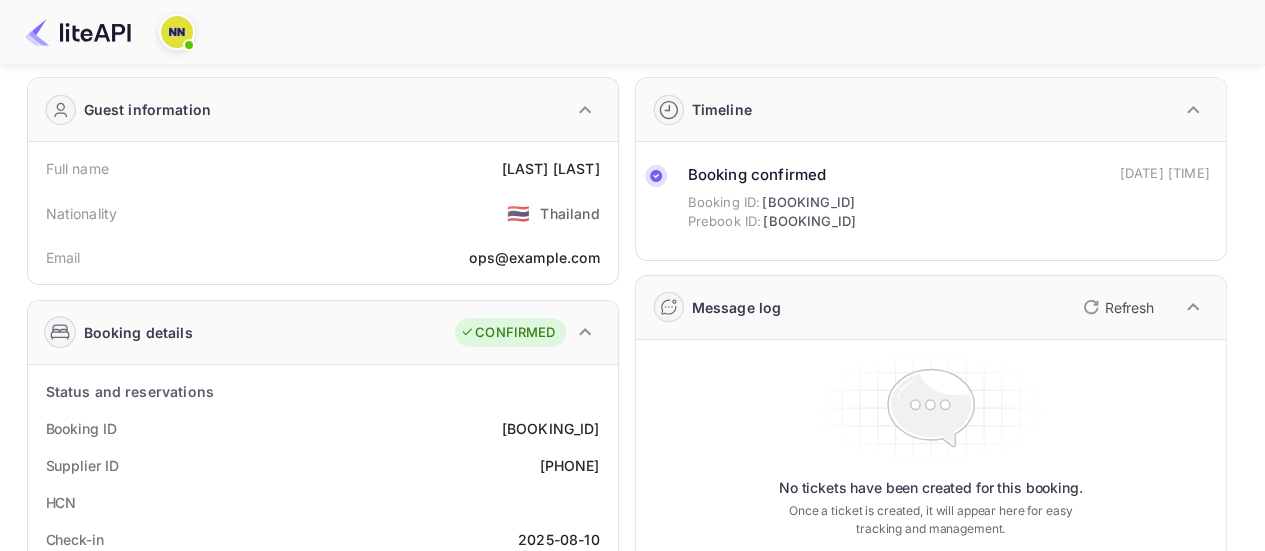 scroll, scrollTop: 0, scrollLeft: 0, axis: both 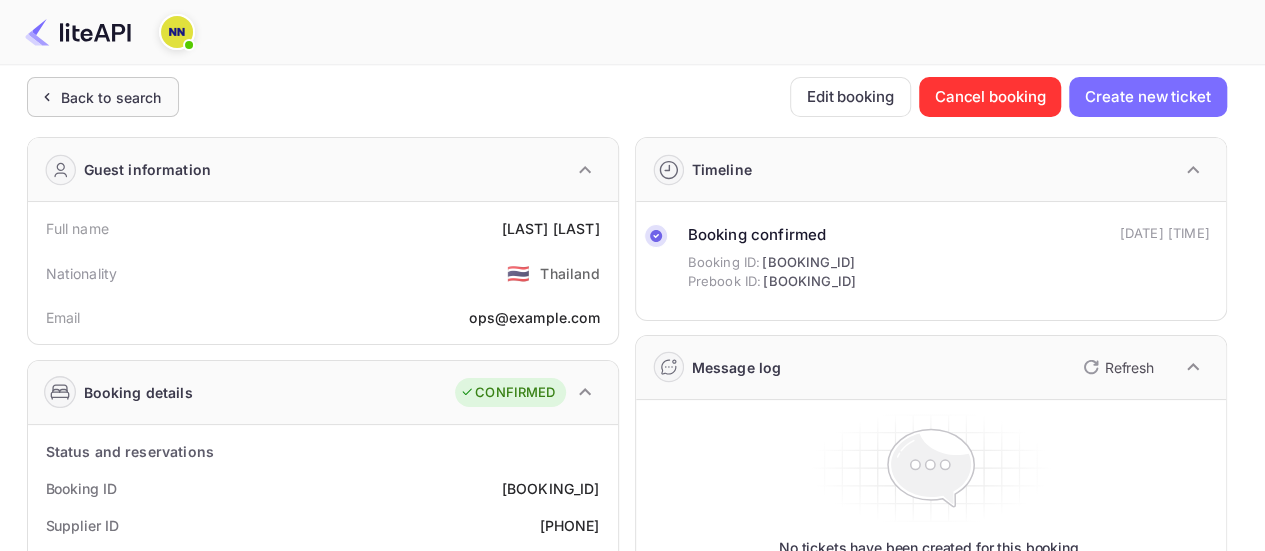 click on "Back to search" at bounding box center (111, 97) 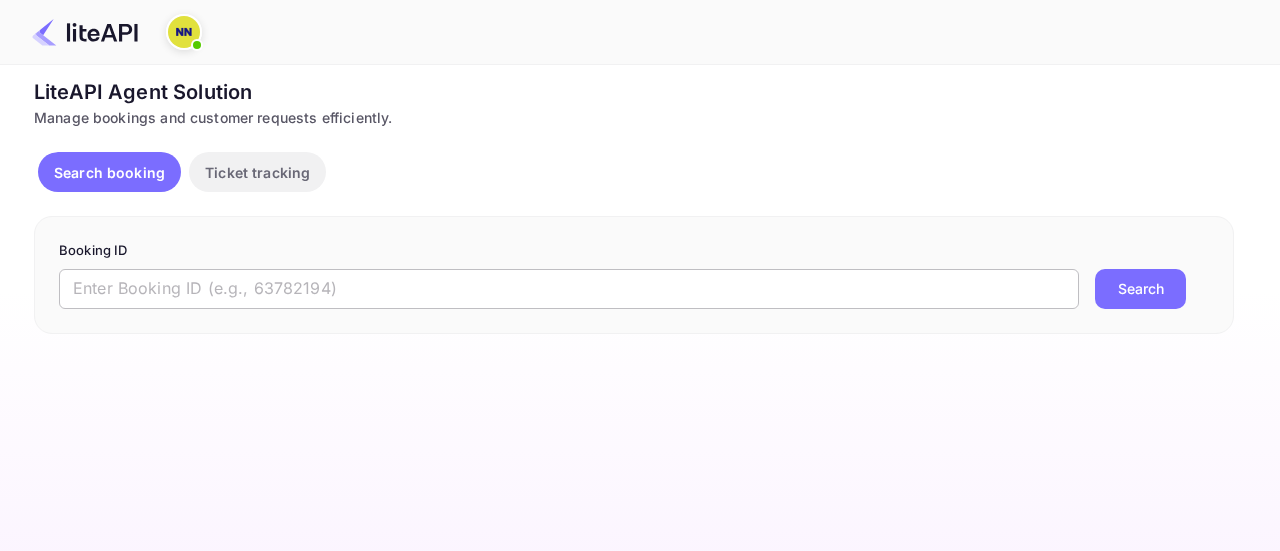 click at bounding box center [569, 289] 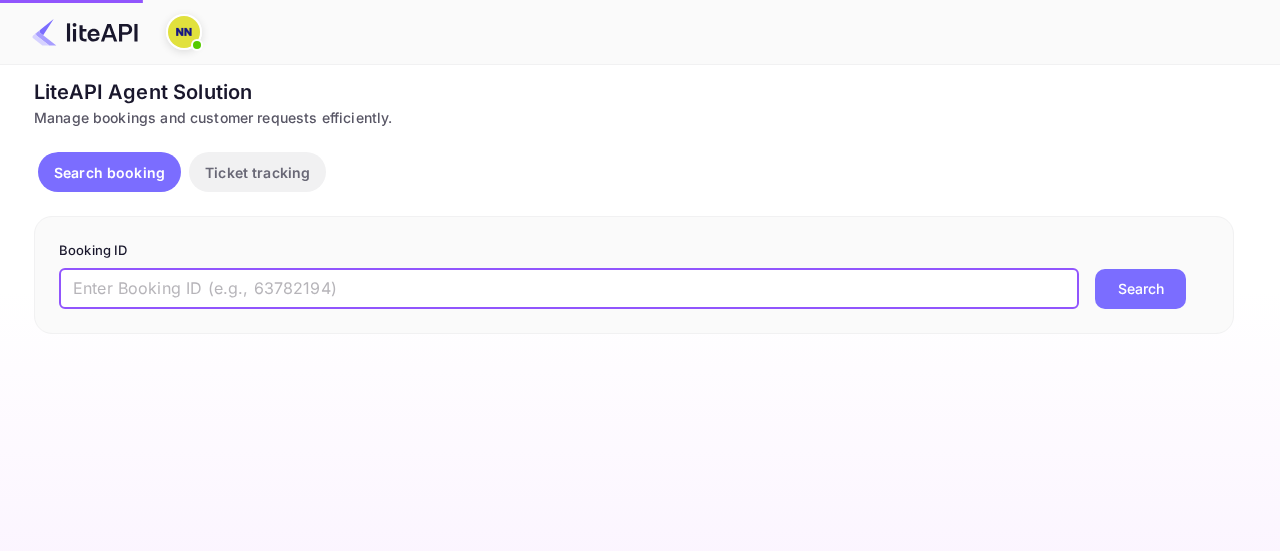 paste on "[BOOKING_ID]" 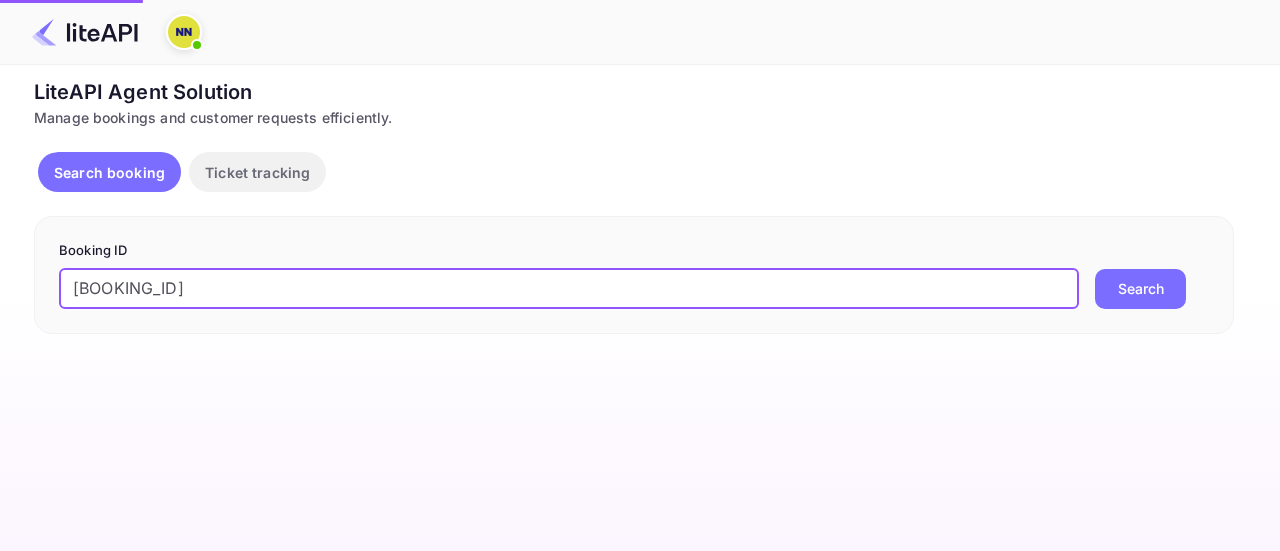 type on "[BOOKING_ID]" 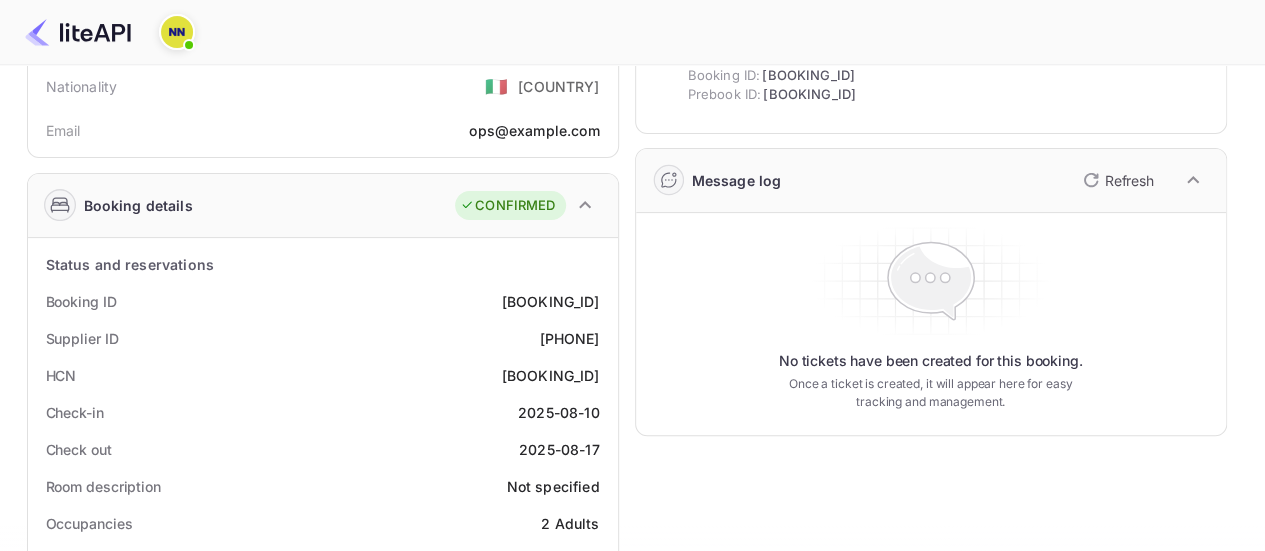 scroll, scrollTop: 300, scrollLeft: 0, axis: vertical 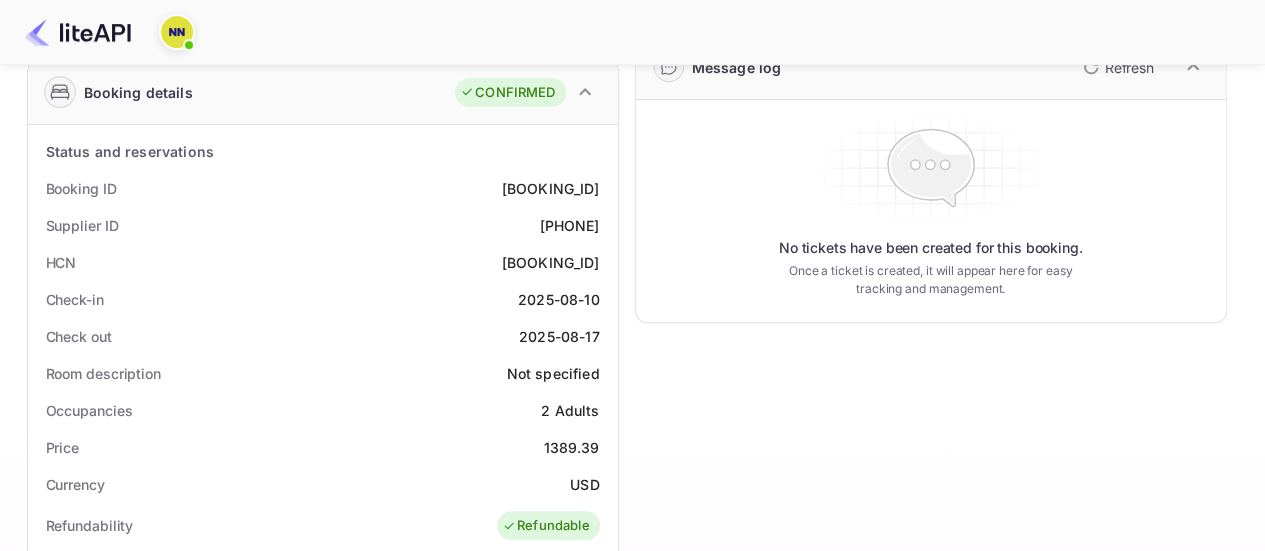 click on "[BOOKING_ID]" at bounding box center [551, 262] 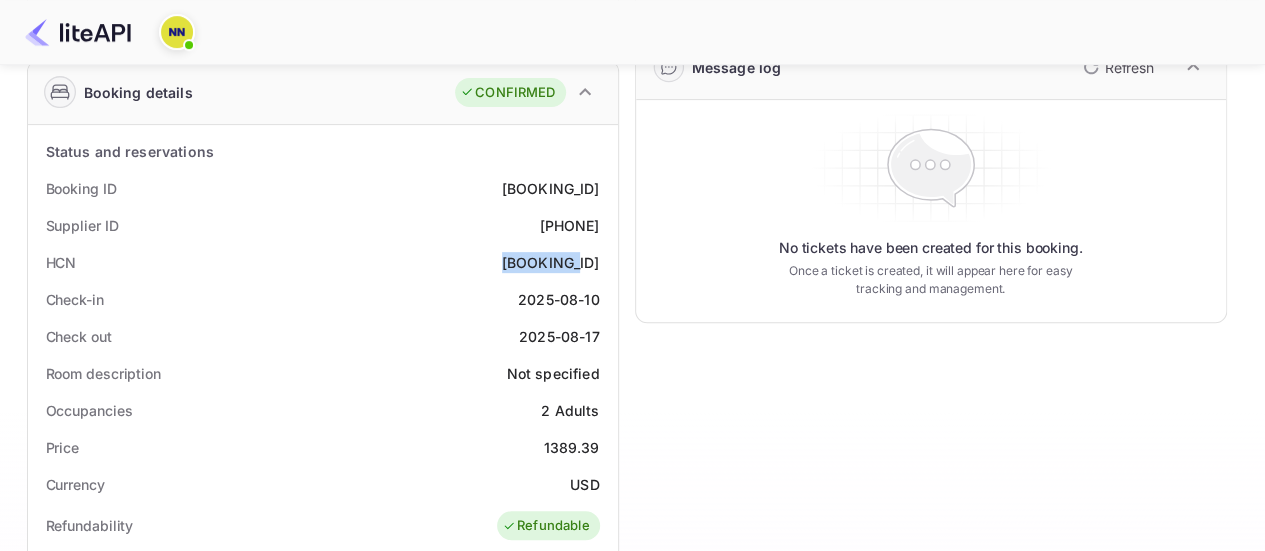 click on "[BOOKING_ID]" at bounding box center (551, 262) 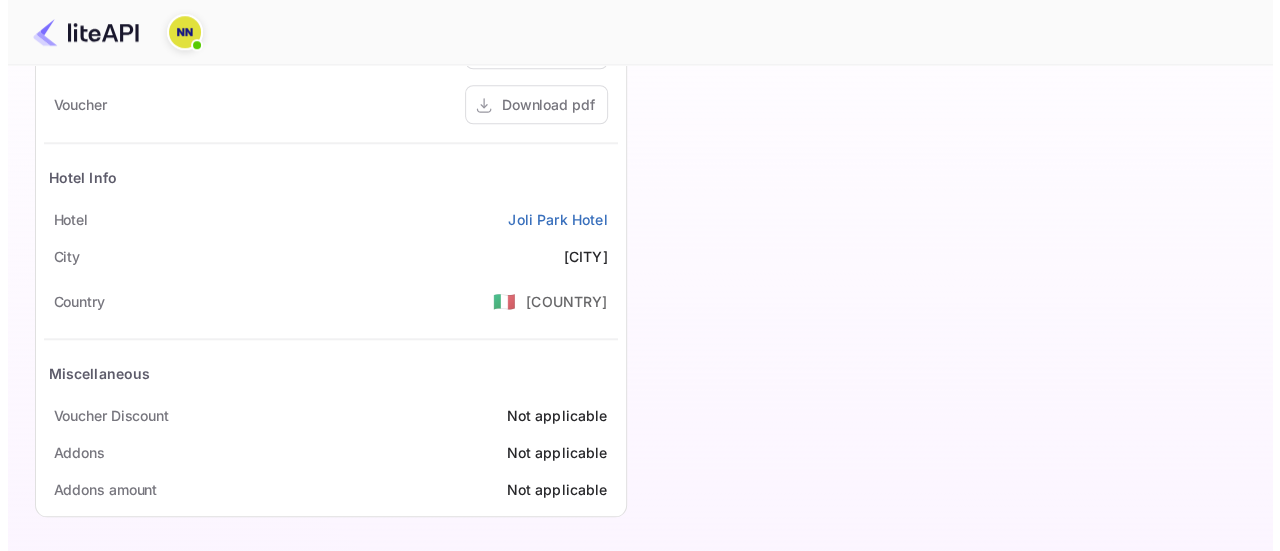 scroll, scrollTop: 0, scrollLeft: 0, axis: both 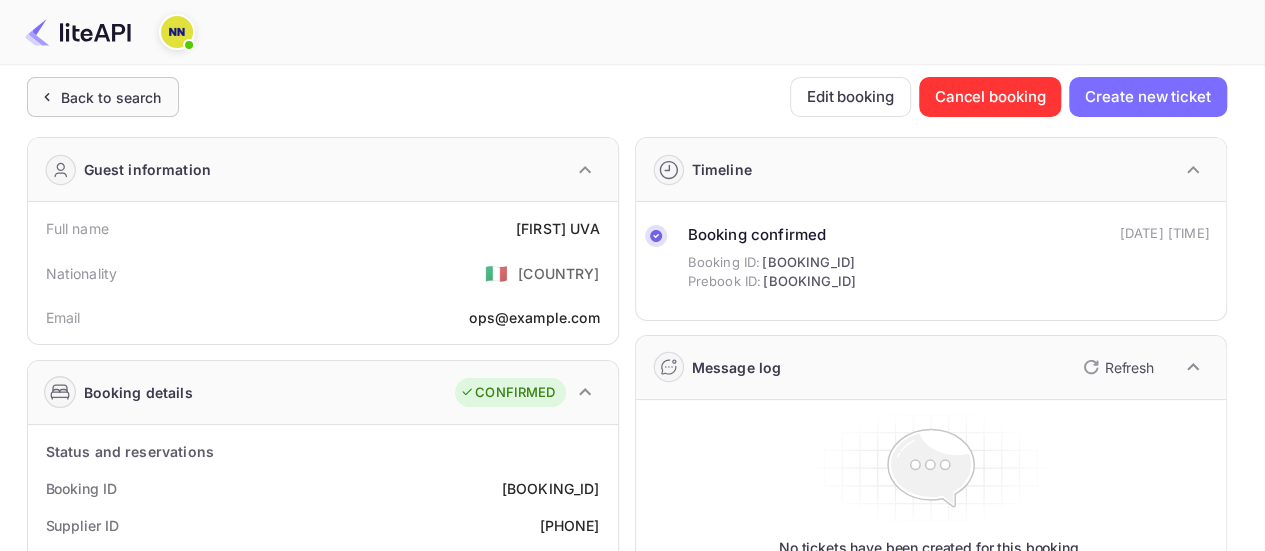 click on "Back to search" at bounding box center (111, 97) 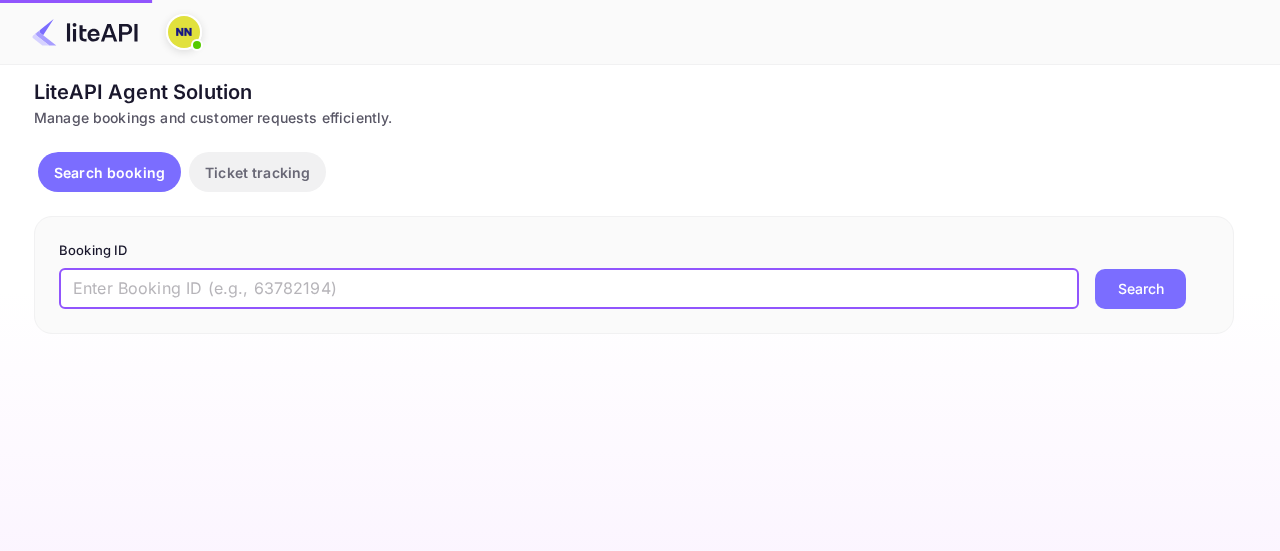 click at bounding box center (569, 289) 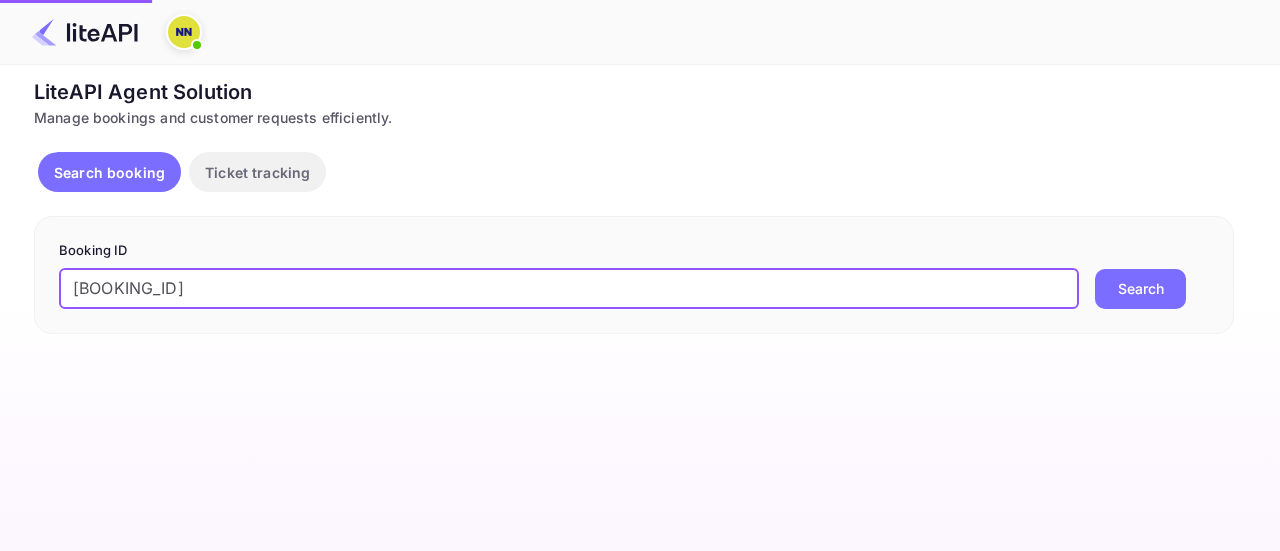 click on "[BOOKING_ID]" at bounding box center (569, 289) 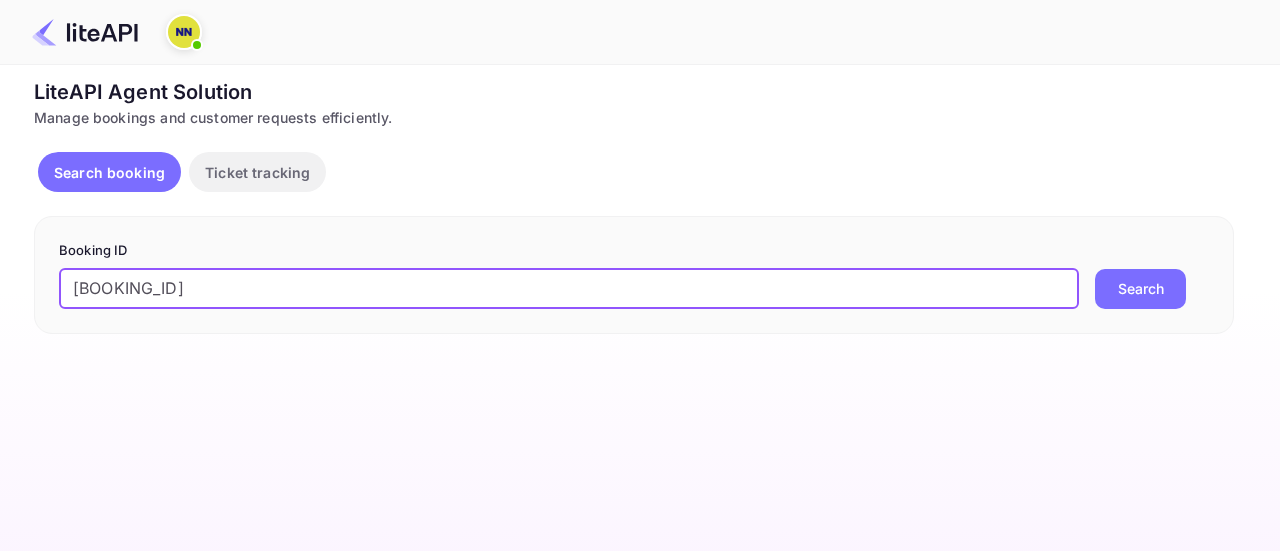 type on "[BOOKING_ID]" 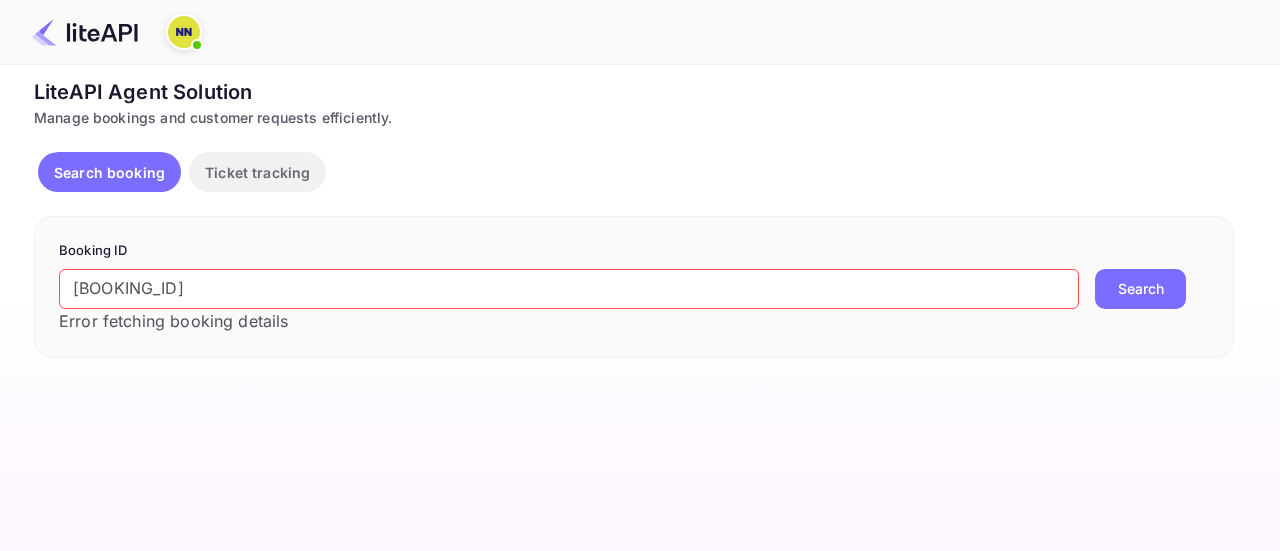 click on "Search" at bounding box center (1140, 289) 